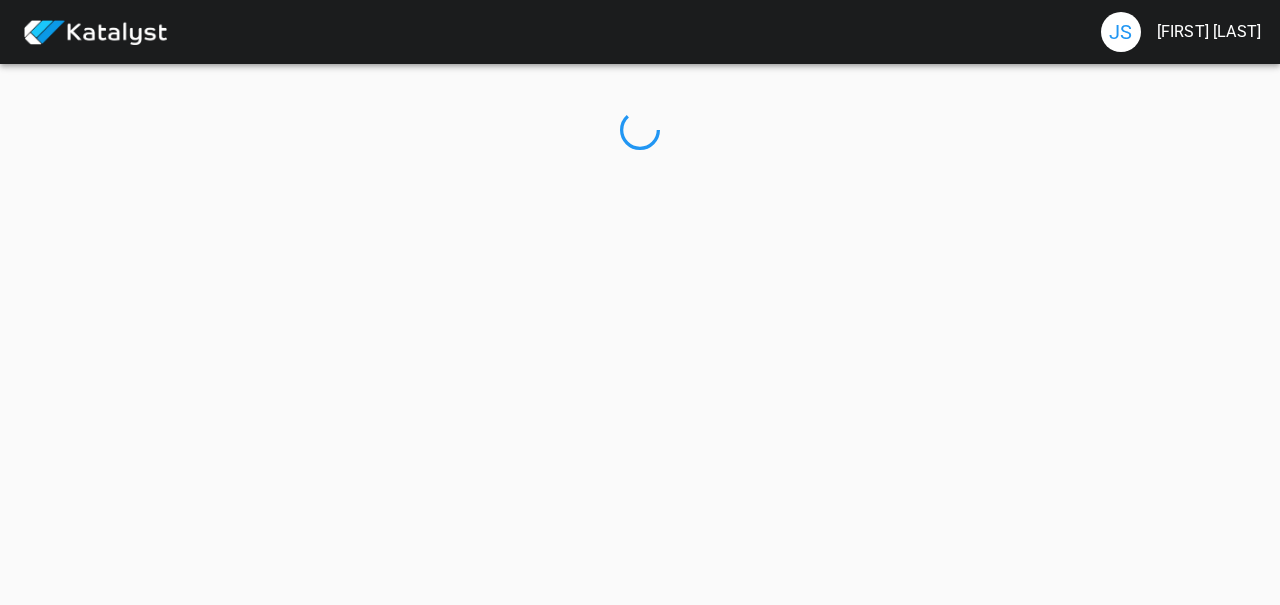 scroll, scrollTop: 0, scrollLeft: 0, axis: both 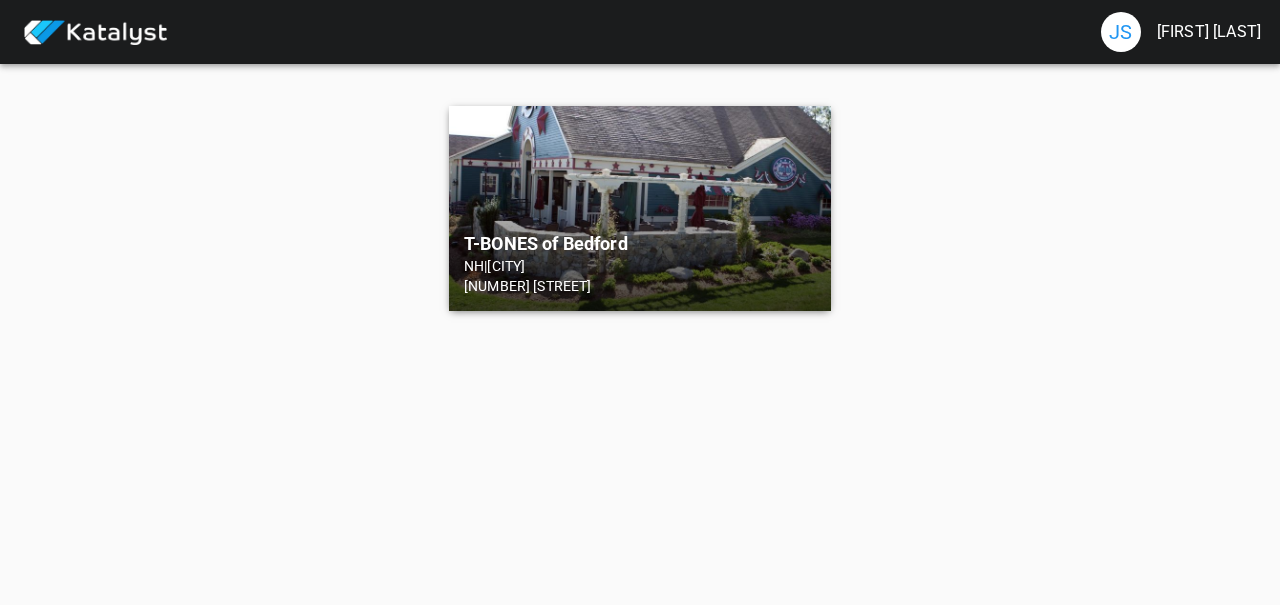 click on "[BRAND] of [CITY] [STATE] | [CITY] [NUMBER] [STREET]" at bounding box center (640, 208) 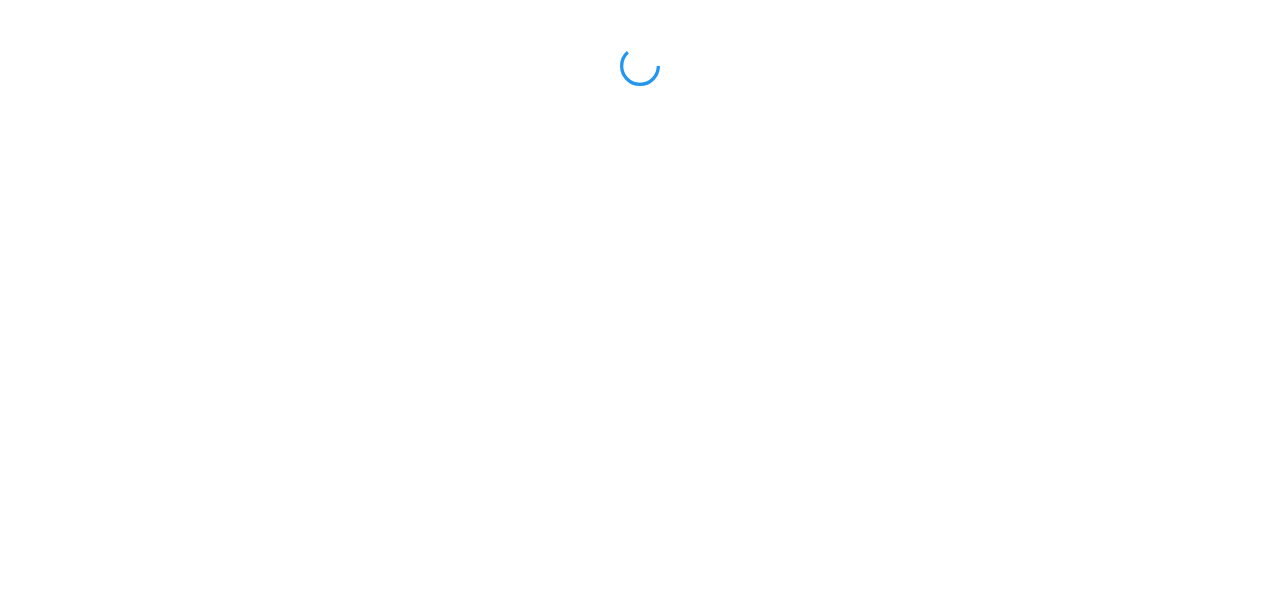 scroll, scrollTop: 0, scrollLeft: 0, axis: both 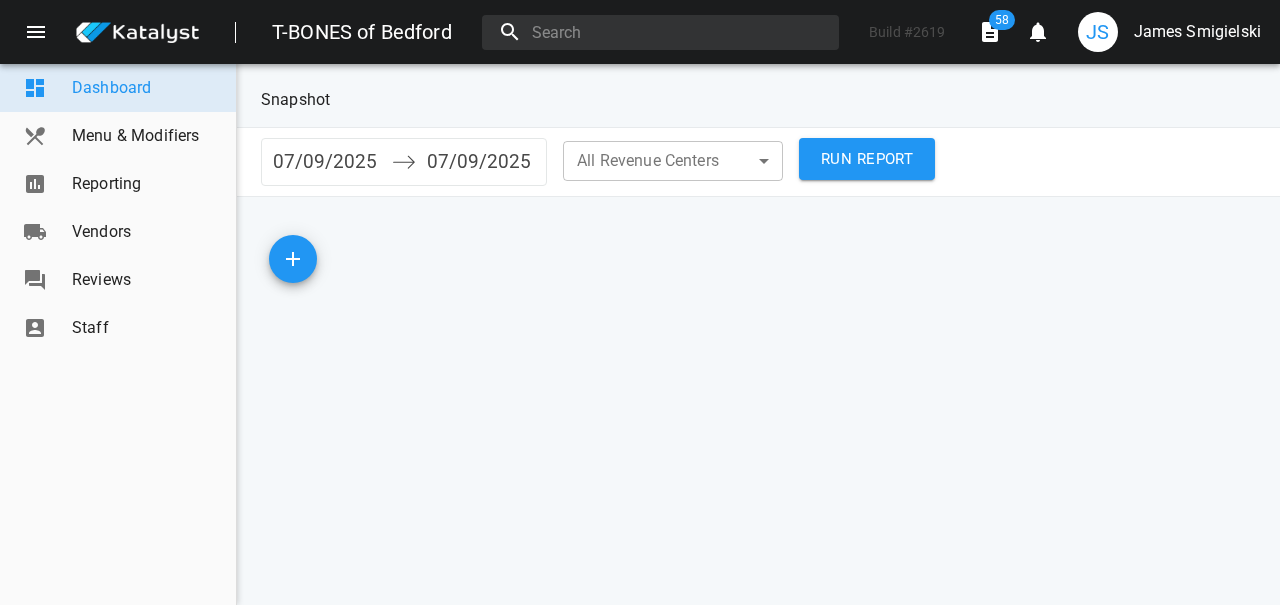 click on "Reporting" at bounding box center (146, 184) 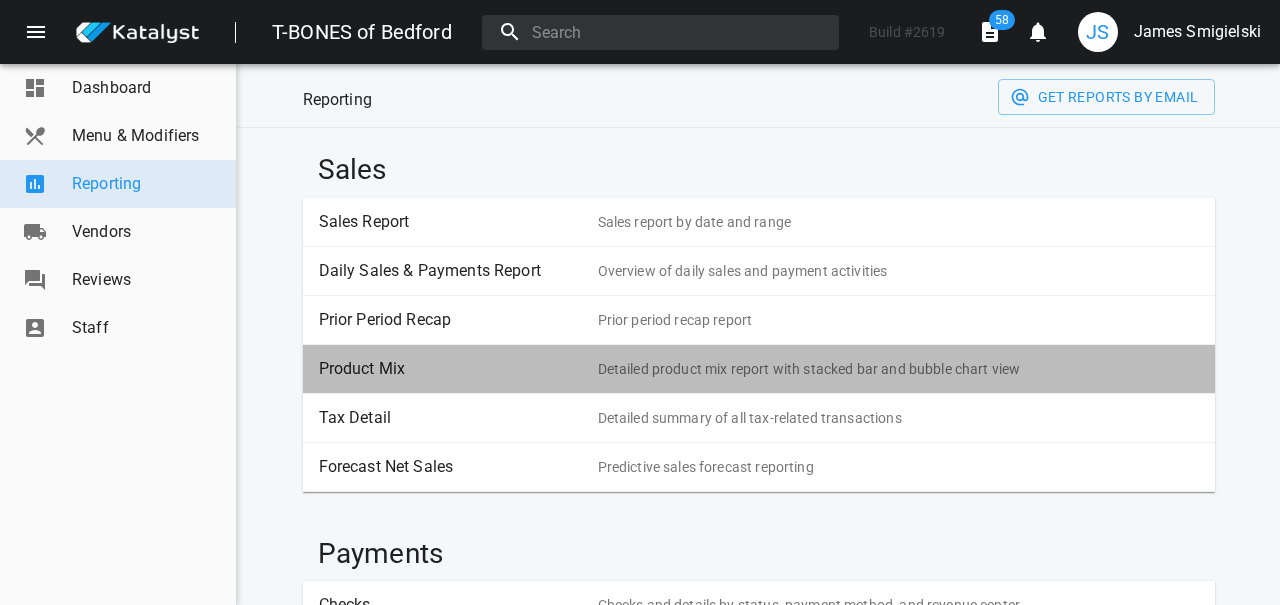 click on "Product Mix" at bounding box center (451, 369) 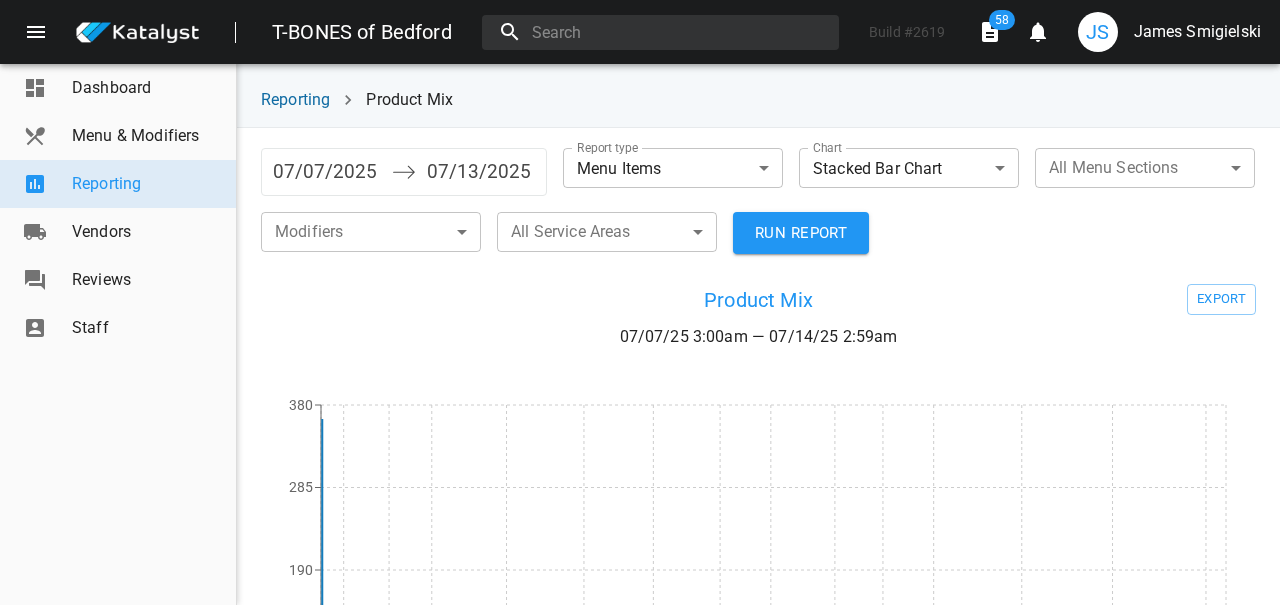 click on "07/07/2025" at bounding box center [327, 172] 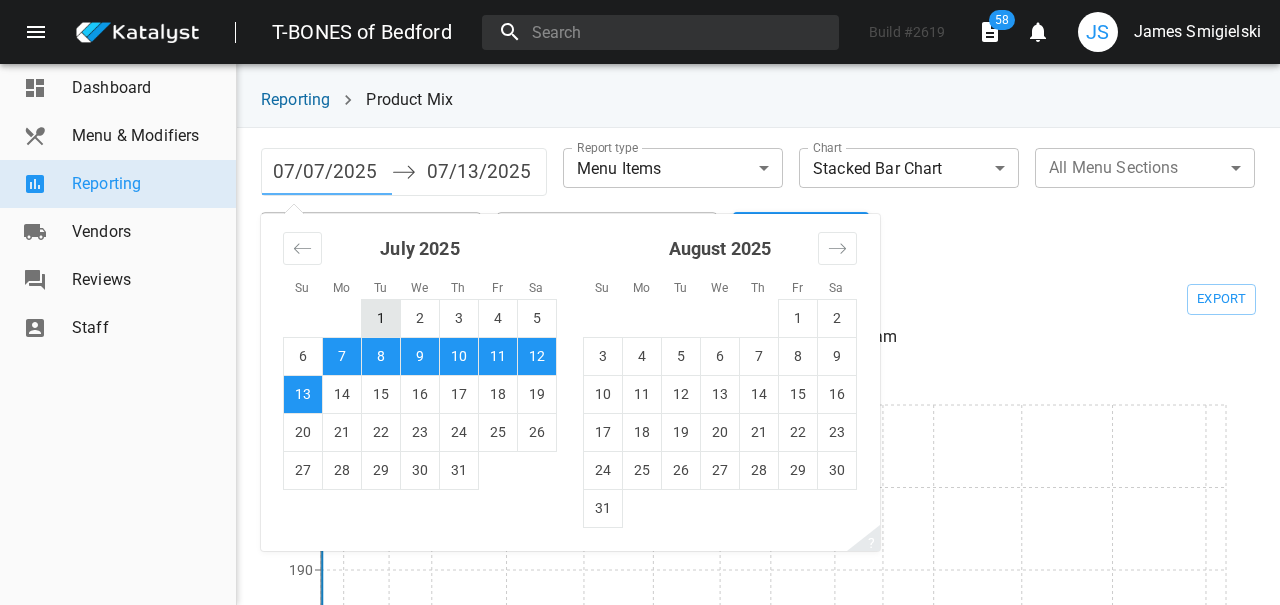 click on "1" at bounding box center [381, 318] 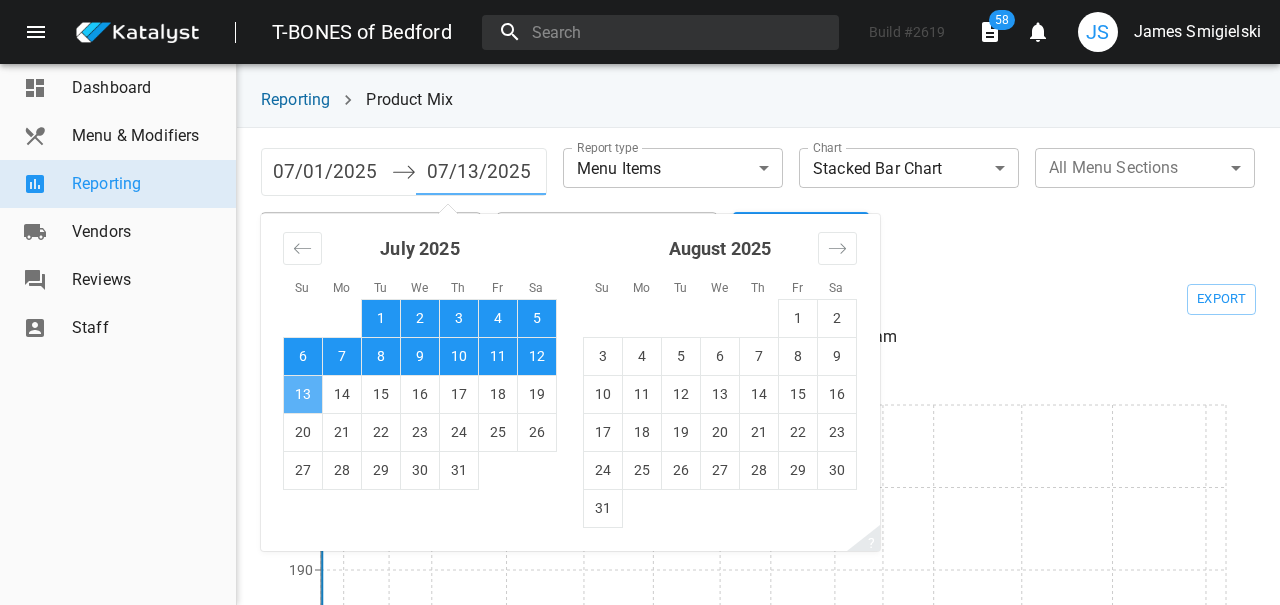 click on "13" at bounding box center (303, 394) 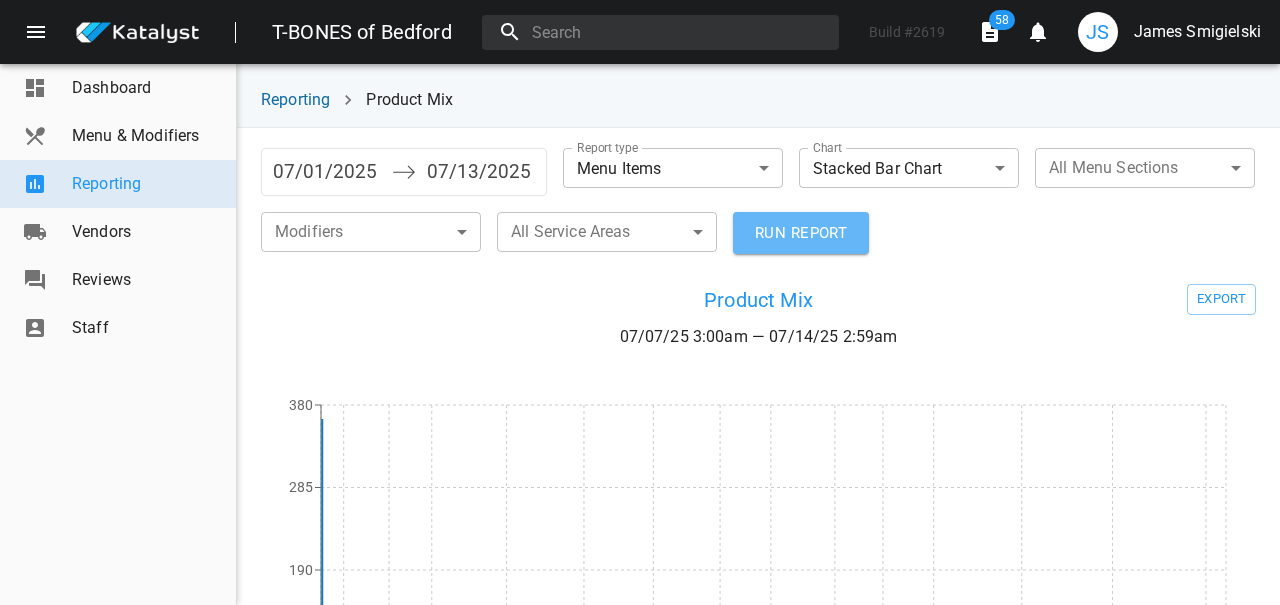 click on "RUN REPORT" at bounding box center [801, 233] 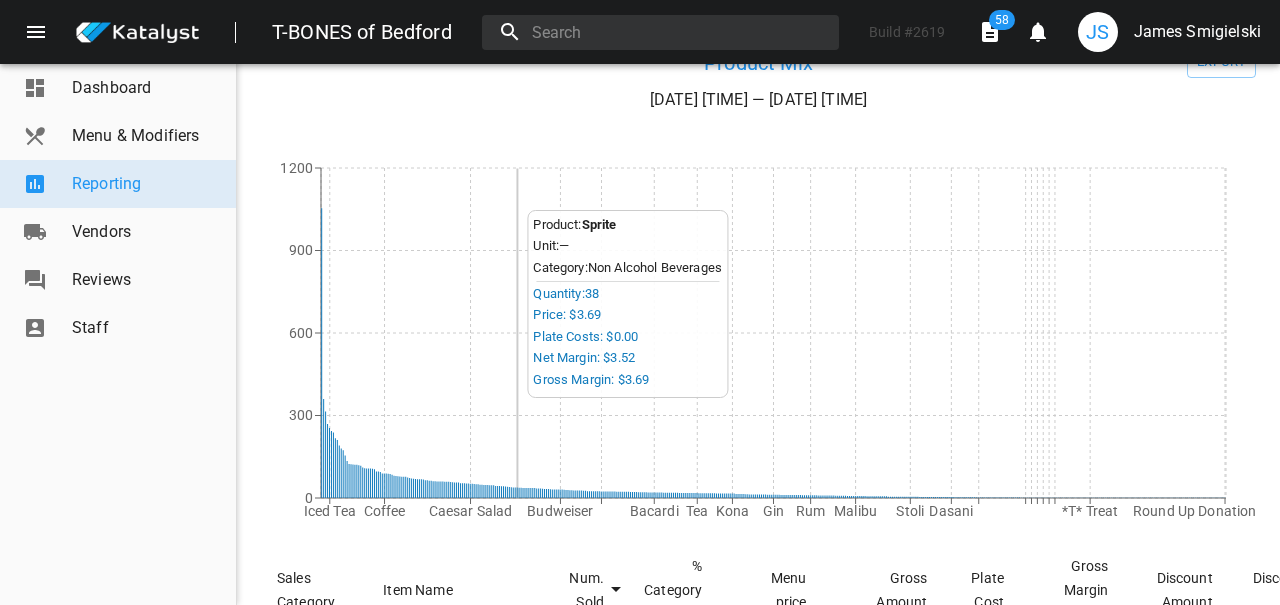 scroll, scrollTop: 445, scrollLeft: 0, axis: vertical 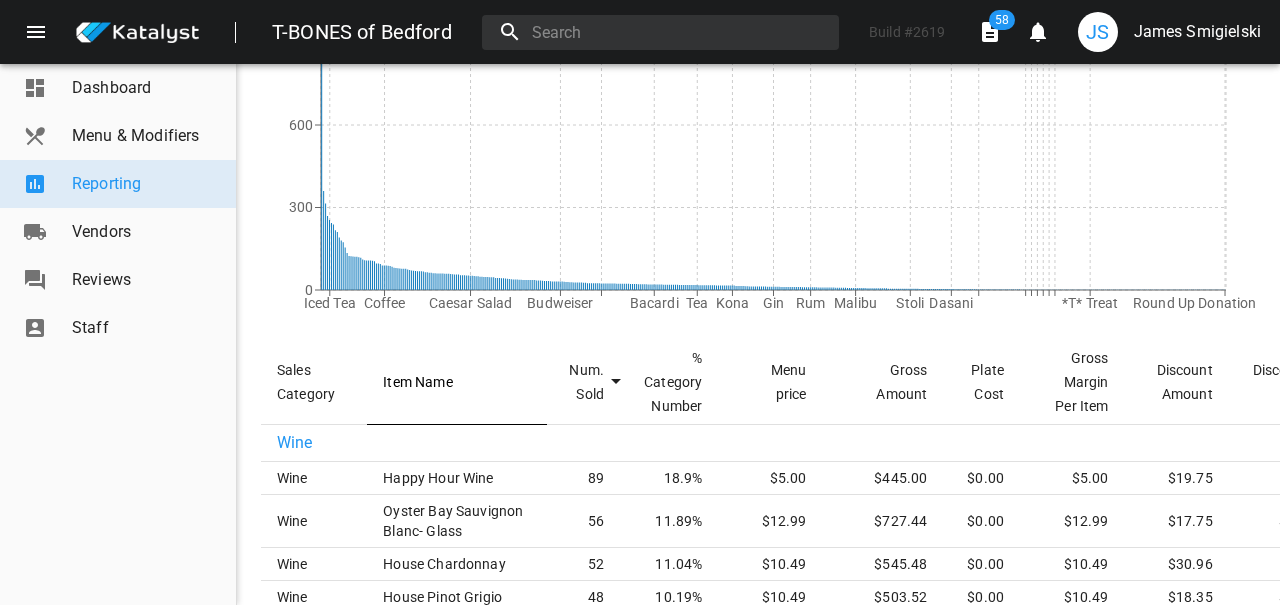 click on "Item Name" at bounding box center (457, 382) 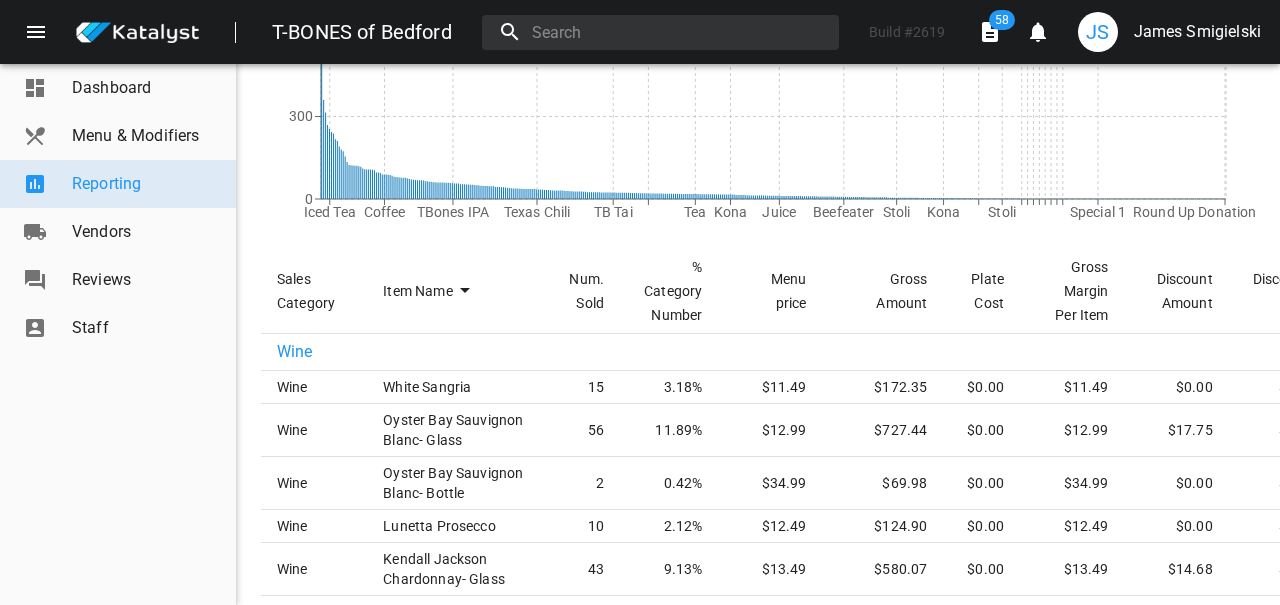 scroll, scrollTop: 502, scrollLeft: 0, axis: vertical 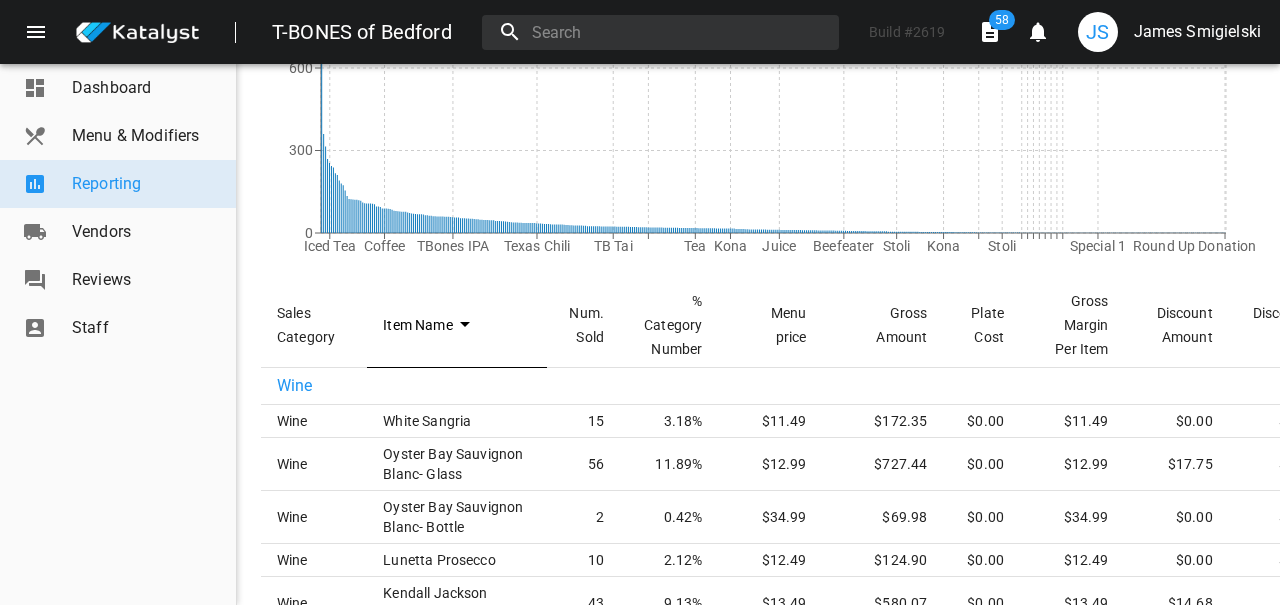 click on "Item Name" at bounding box center (457, 325) 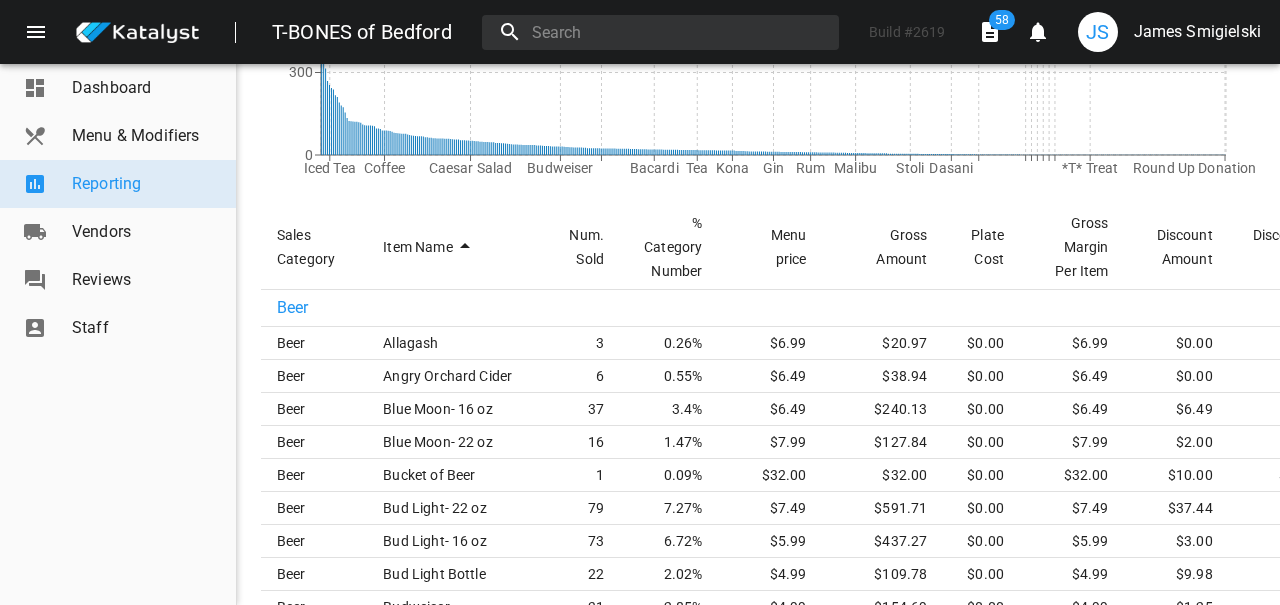 scroll, scrollTop: 582, scrollLeft: 0, axis: vertical 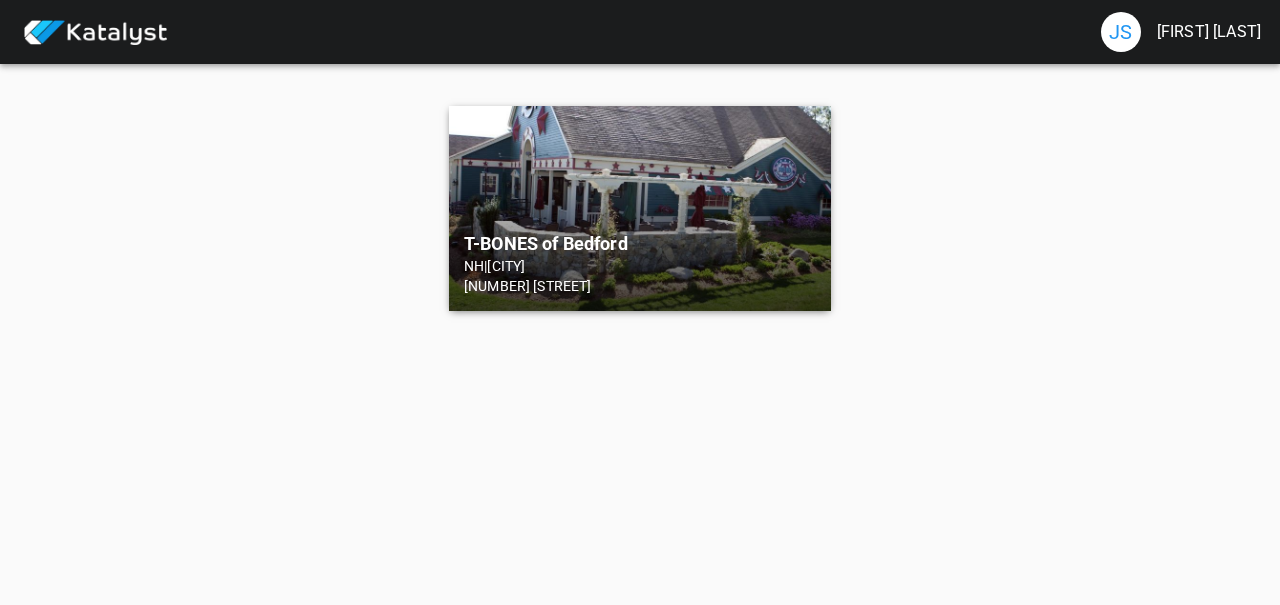 click on "T-BONES of Bedford NH  |  Bedford 25 South River Road" at bounding box center (640, 208) 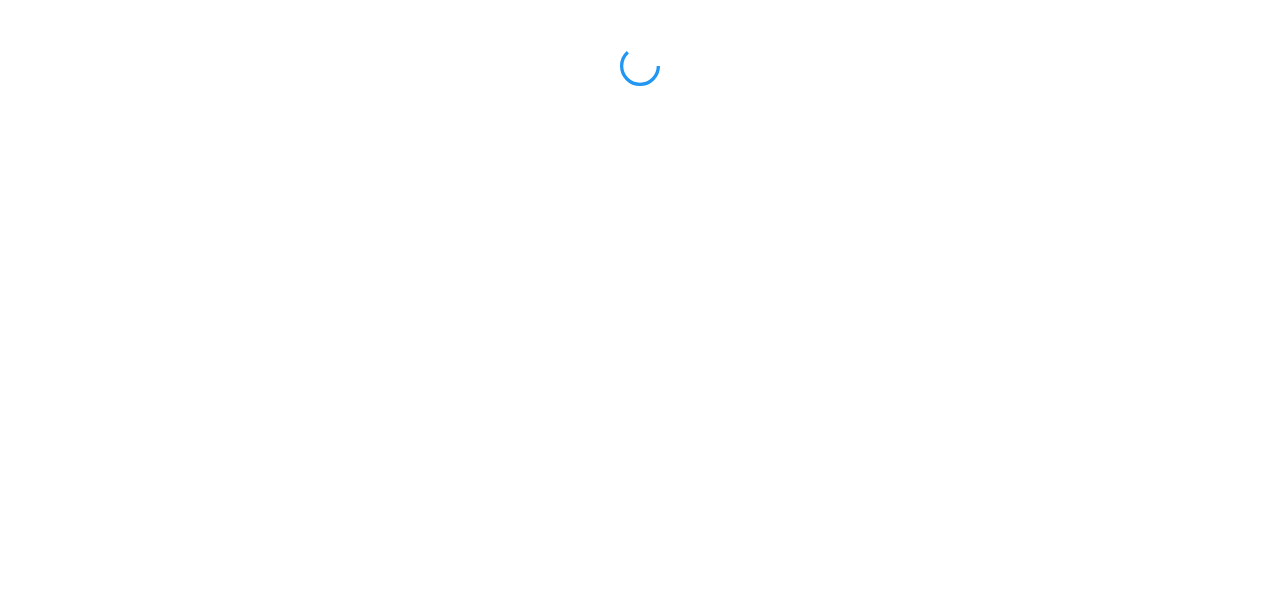 scroll, scrollTop: 0, scrollLeft: 0, axis: both 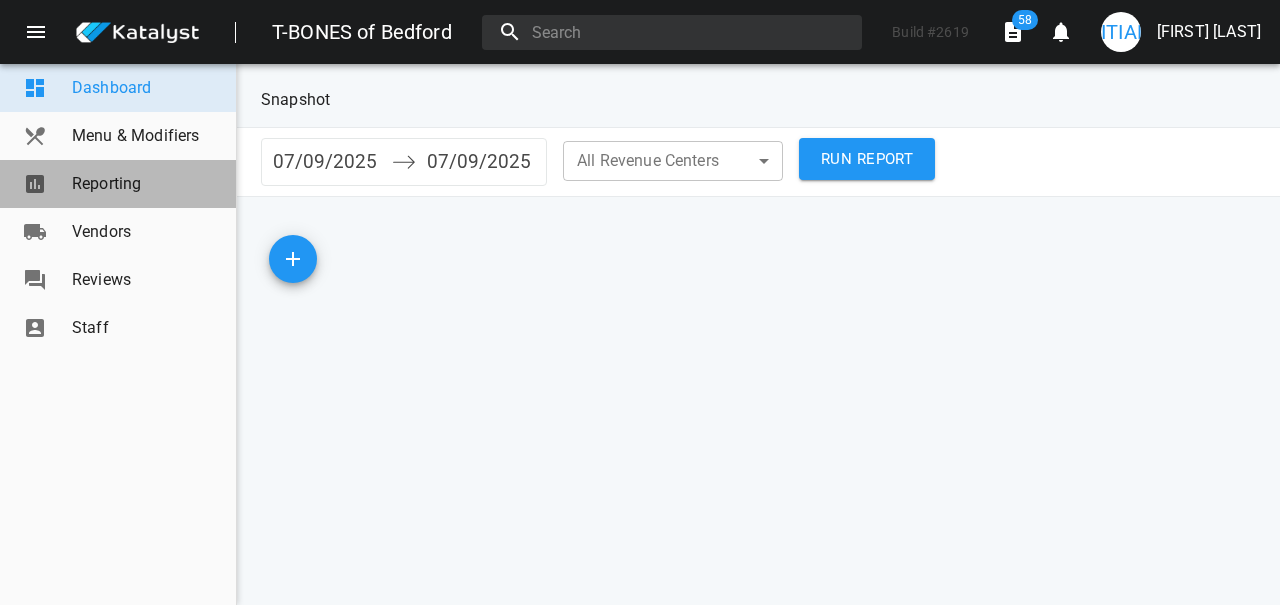 click on "Reporting" at bounding box center (118, 184) 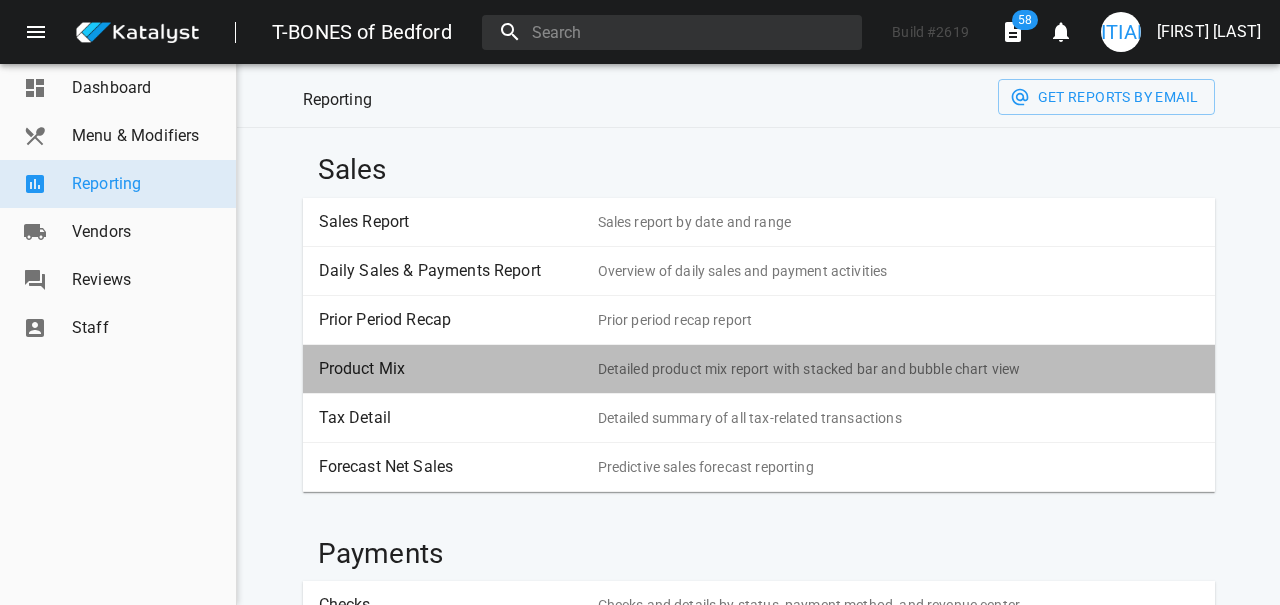 click on "Product Mix" at bounding box center [451, 369] 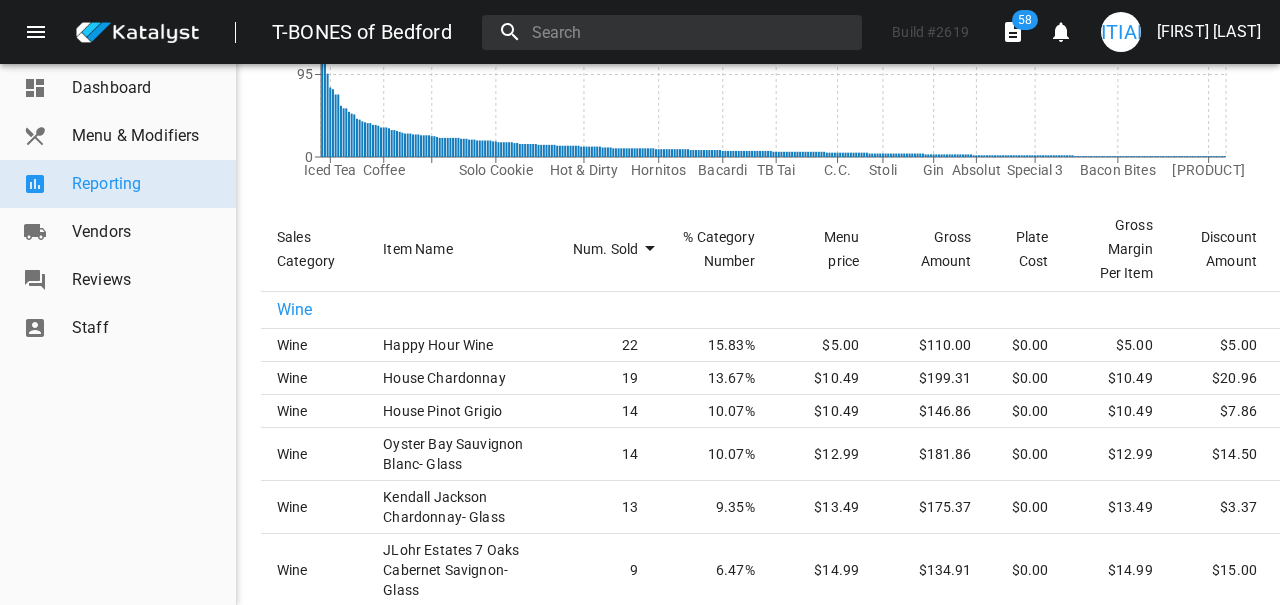 scroll, scrollTop: 0, scrollLeft: 0, axis: both 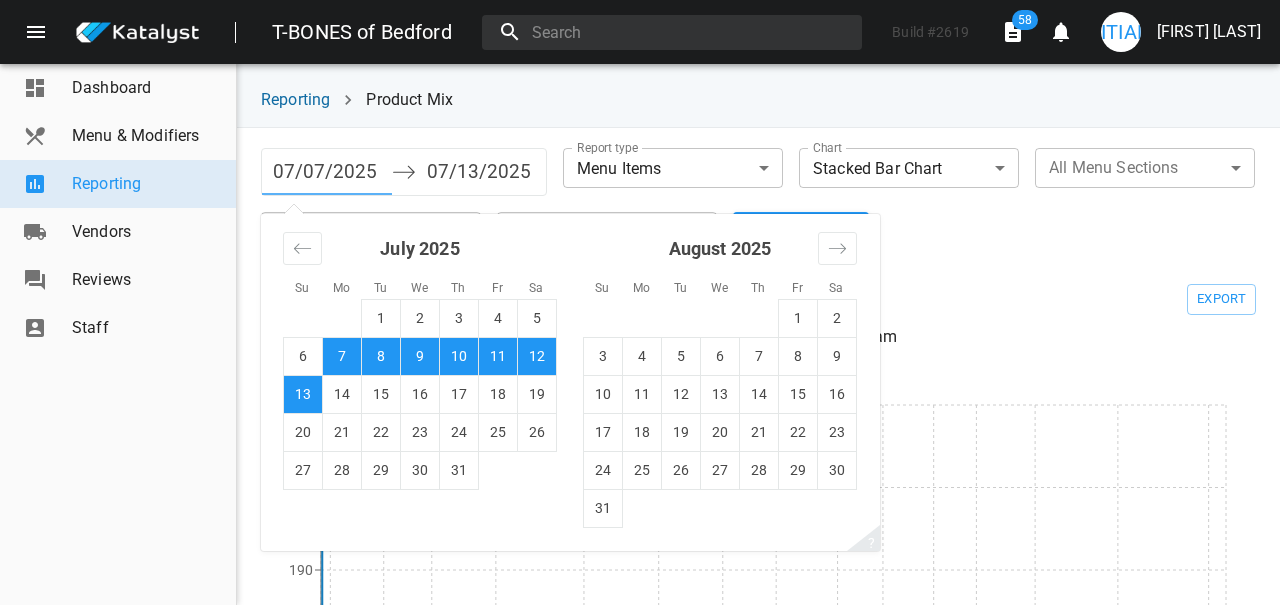 click on "07/07/2025" at bounding box center [327, 172] 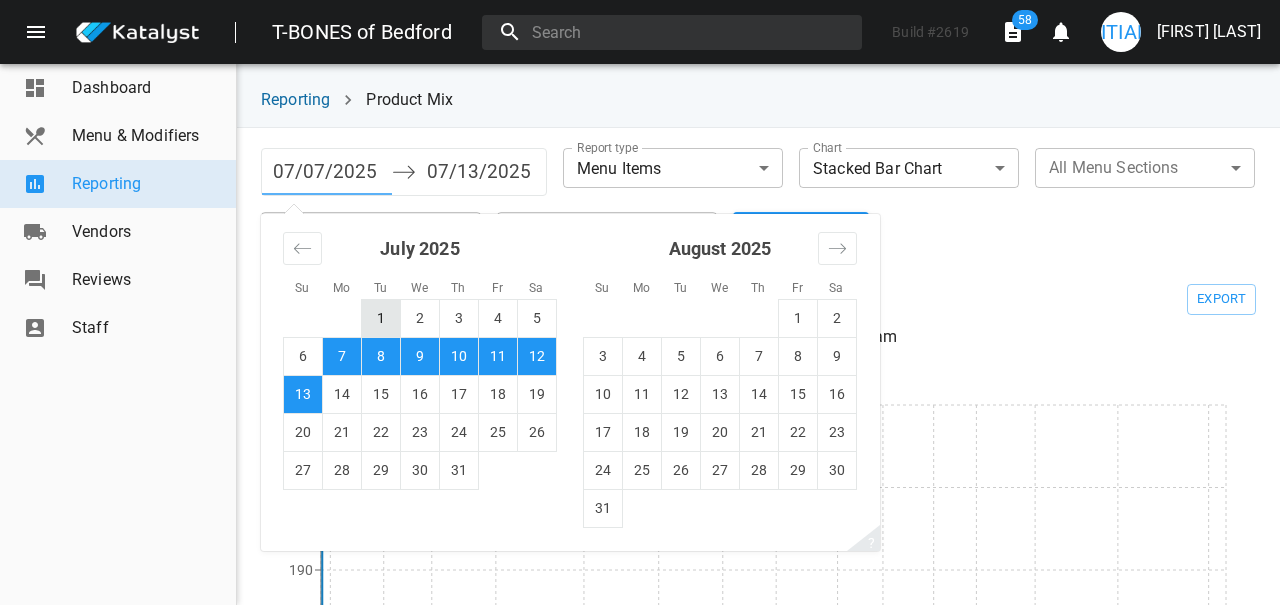 click on "1" at bounding box center [381, 318] 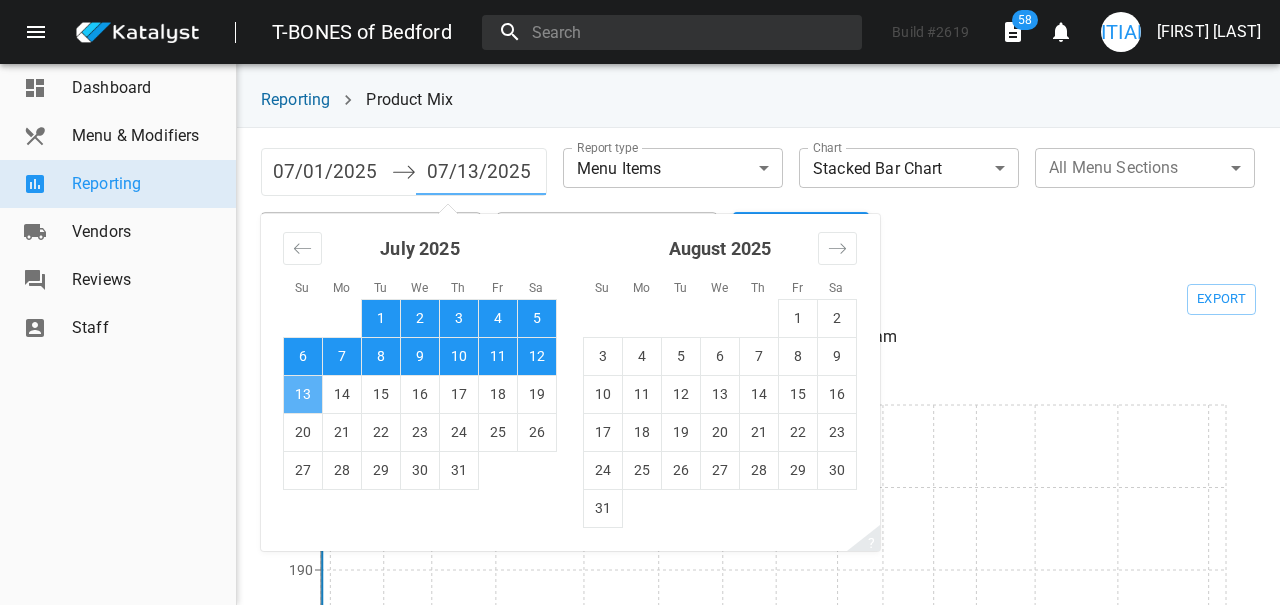 click on "13" at bounding box center [303, 394] 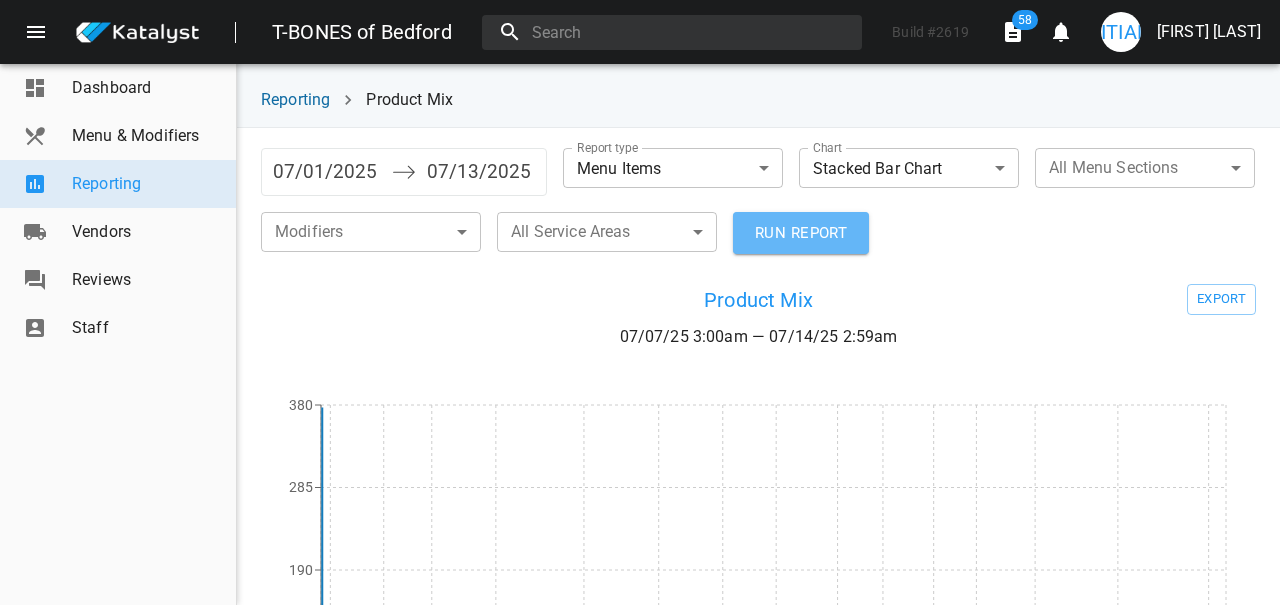 click on "RUN REPORT" at bounding box center [801, 233] 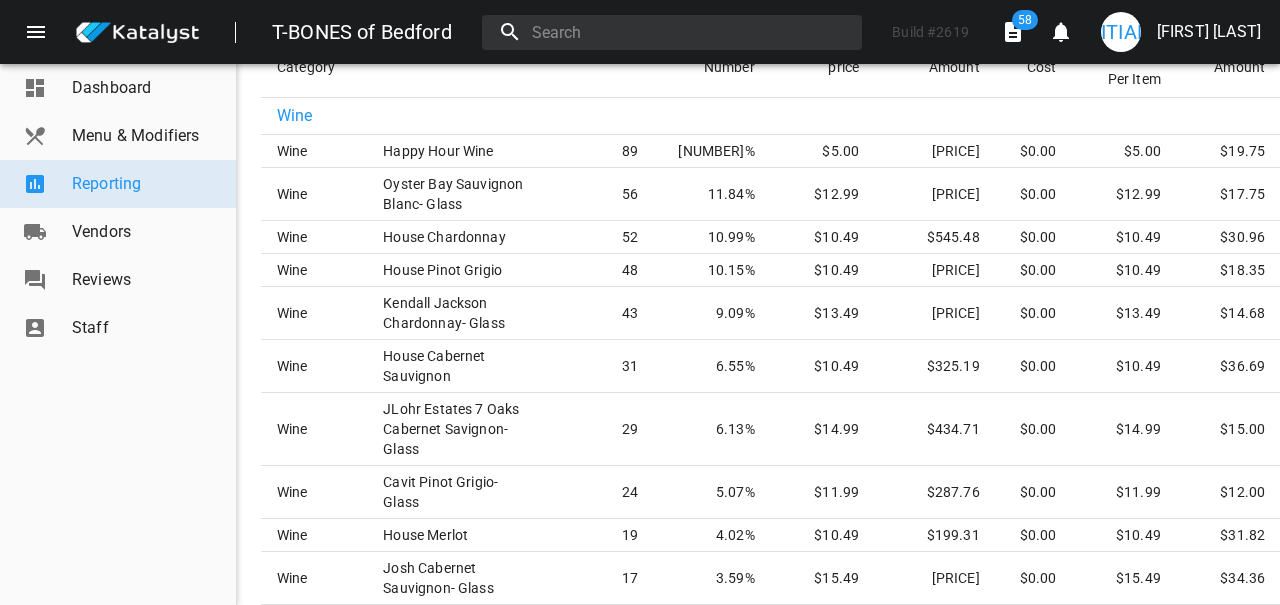 scroll, scrollTop: 541, scrollLeft: 0, axis: vertical 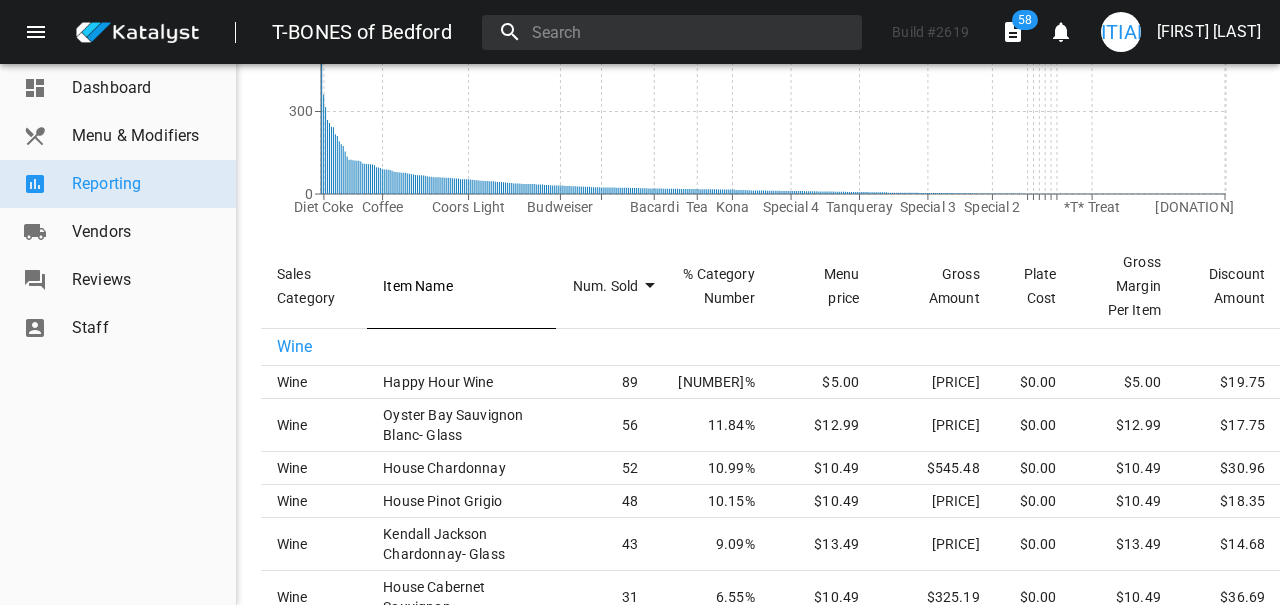 click on "Item Name" at bounding box center (461, 286) 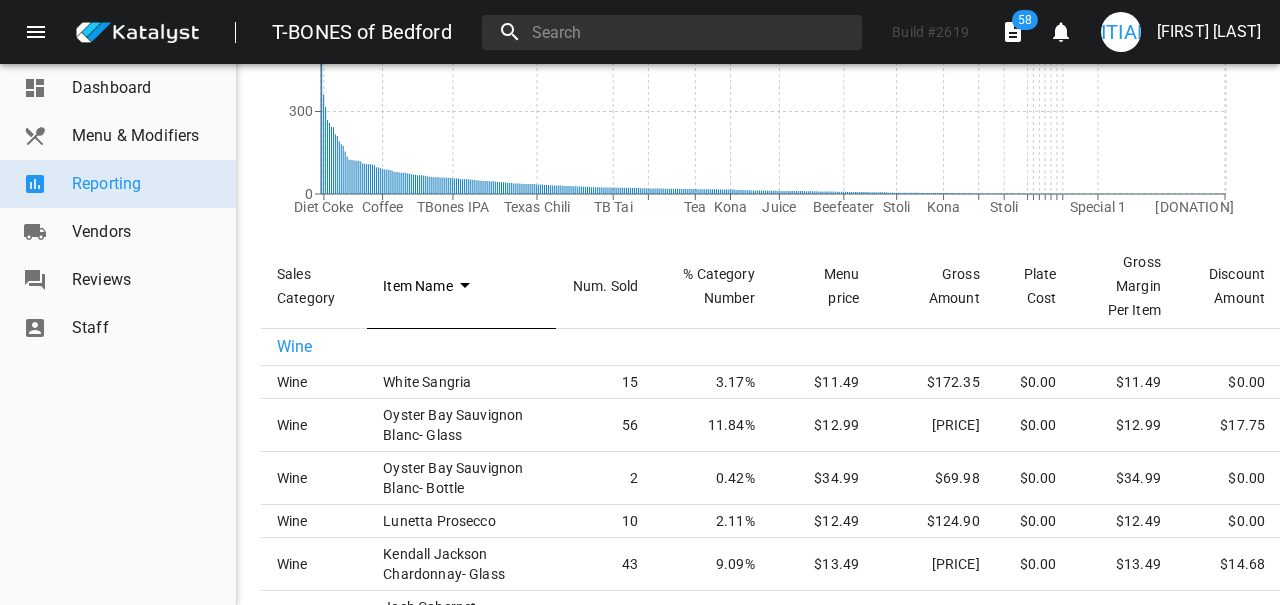 click on "Item Name" at bounding box center (461, 286) 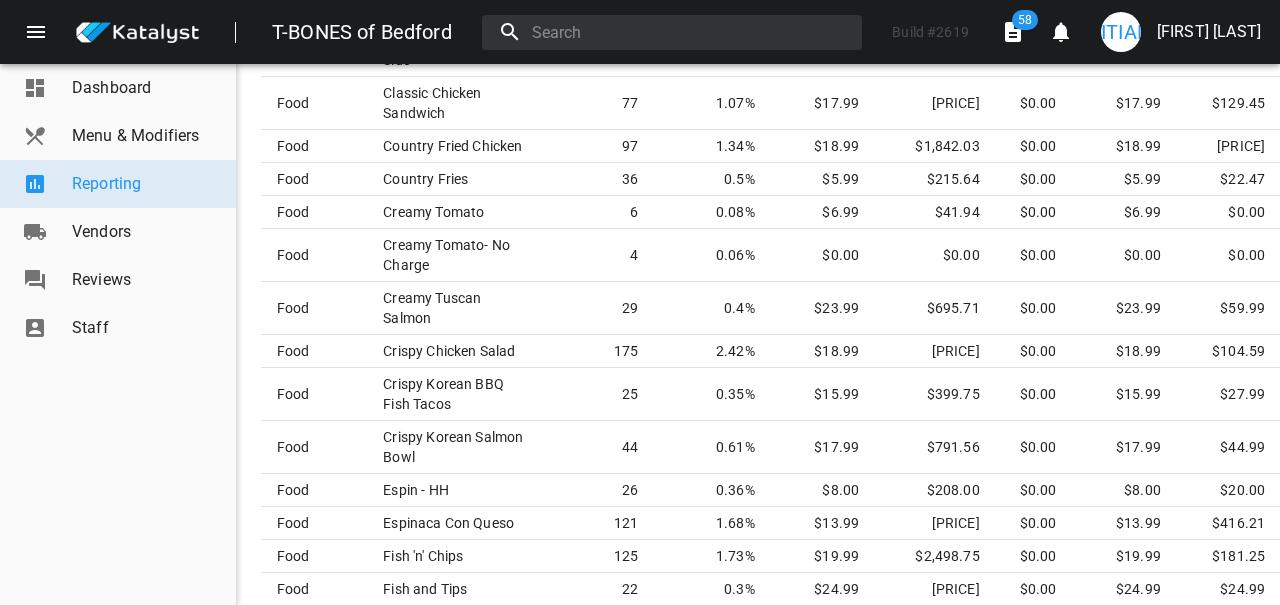 scroll, scrollTop: 4794, scrollLeft: 0, axis: vertical 